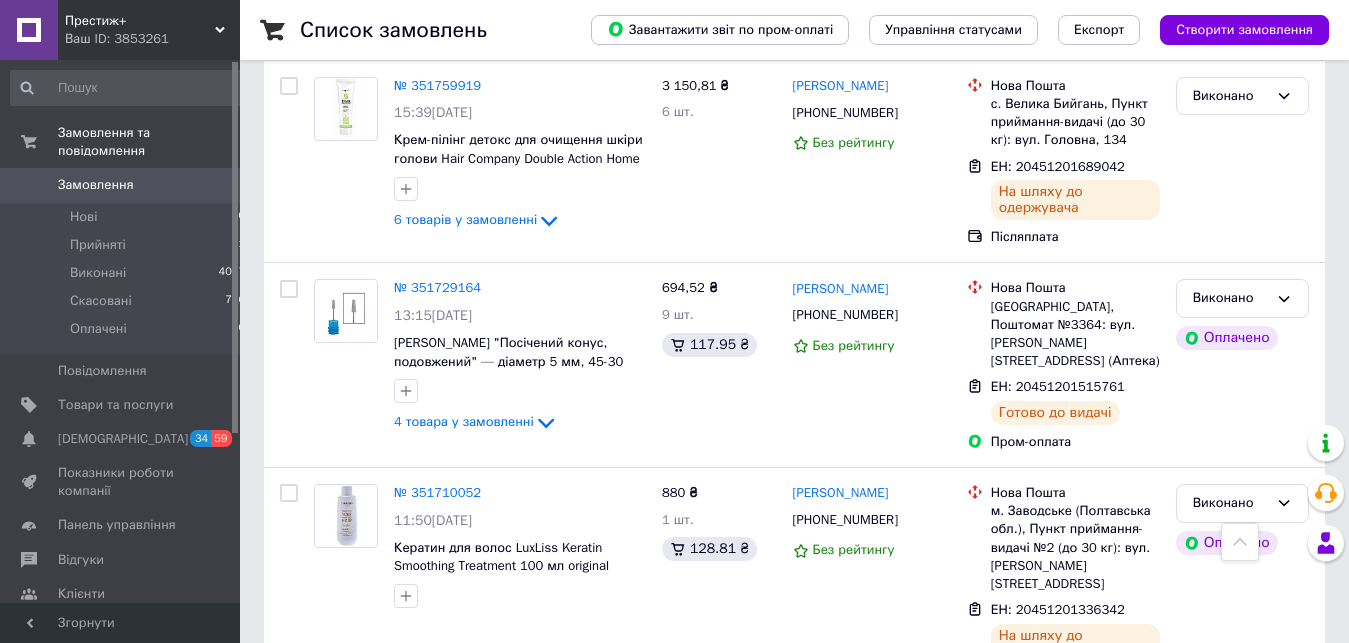 scroll, scrollTop: 3469, scrollLeft: 0, axis: vertical 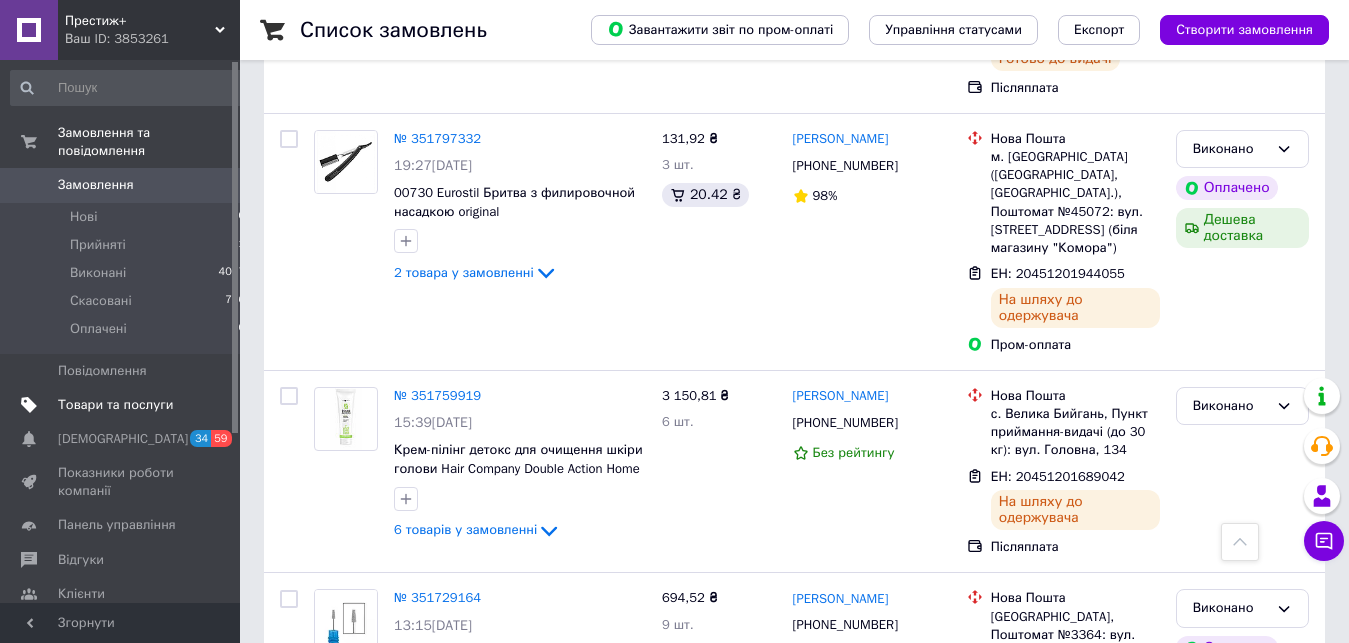 click on "Товари та послуги" at bounding box center [115, 405] 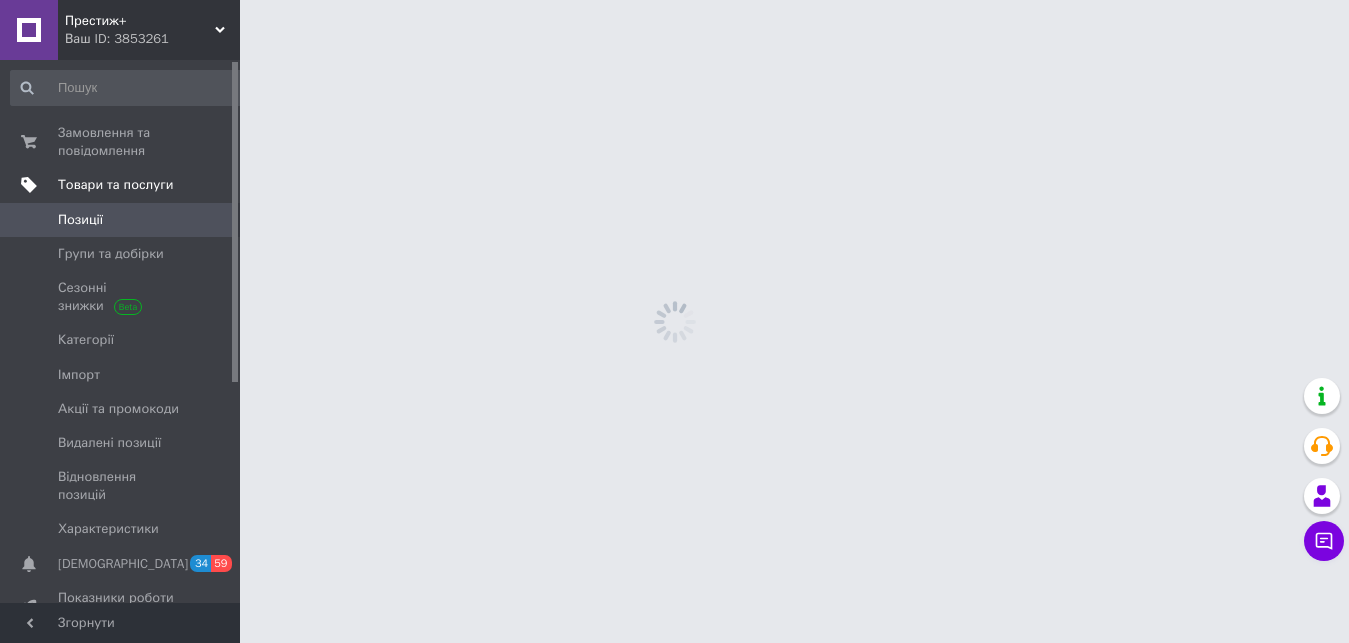 scroll, scrollTop: 0, scrollLeft: 0, axis: both 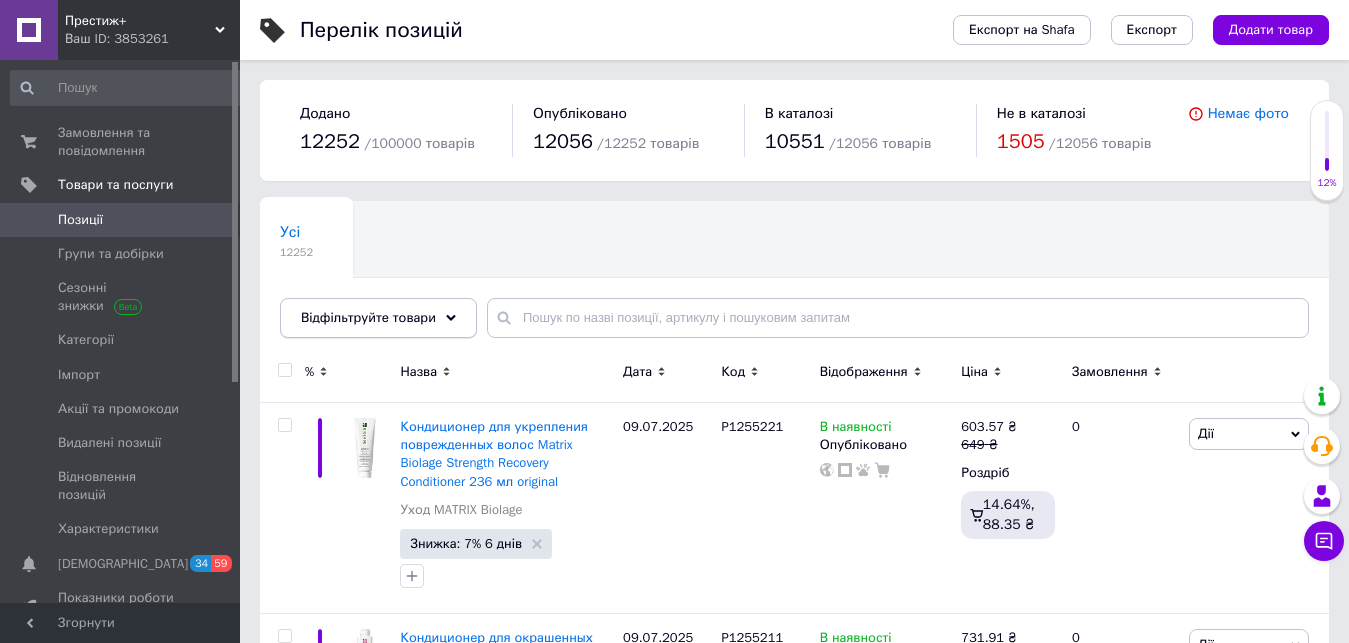 click on "Відфільтруйте товари" at bounding box center [368, 317] 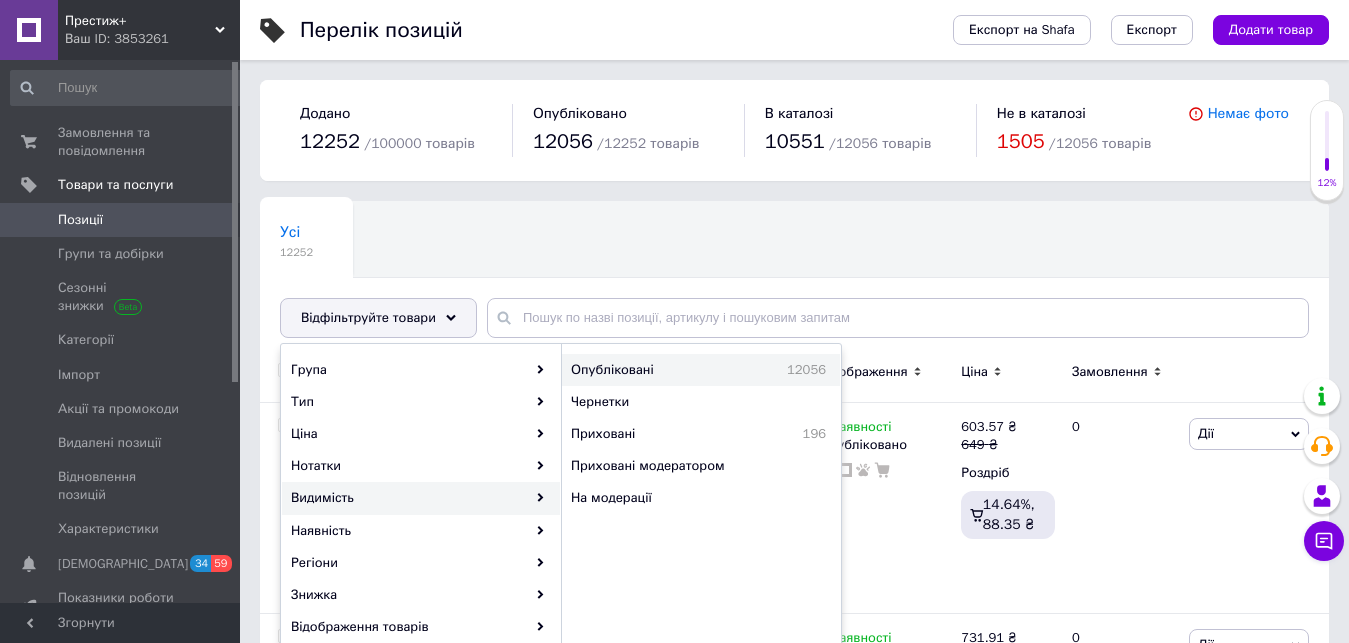 click on "Опубліковані" at bounding box center [651, 370] 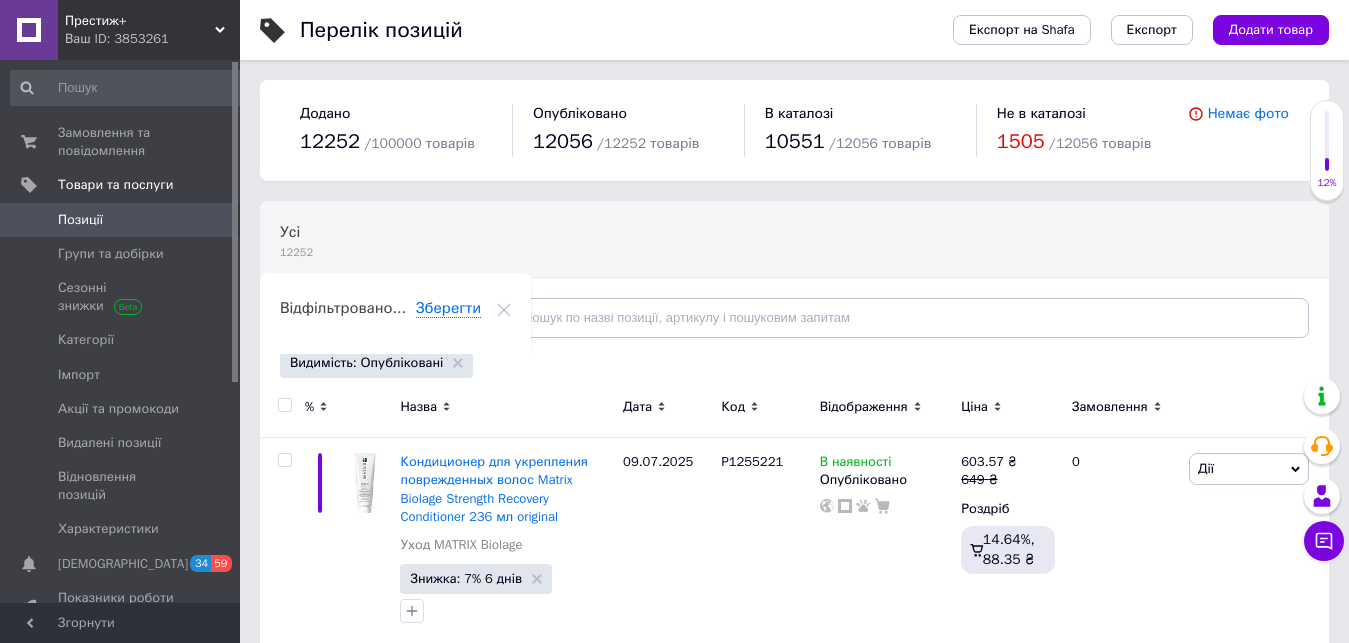 click on "Відфільтруйте товари" at bounding box center (368, 317) 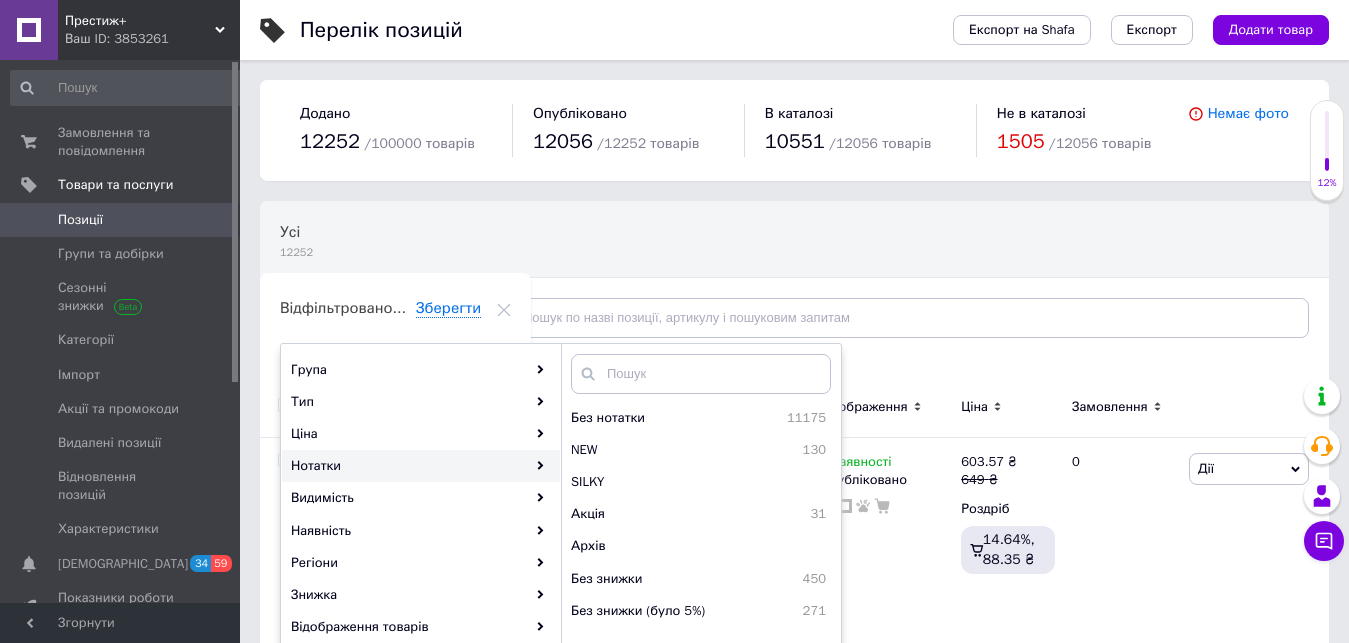 click on "Усі 12252 Ok Відфільтровано...  Зберегти" at bounding box center [794, 279] 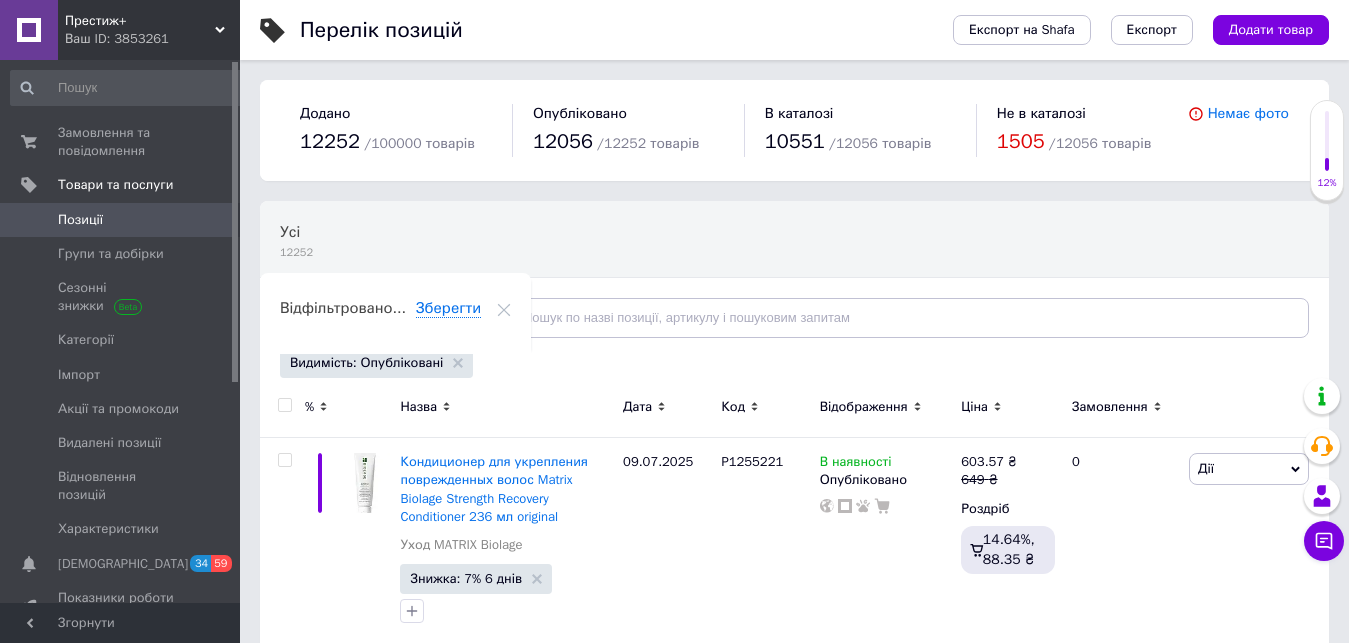 click on "Відфільтруйте товари" at bounding box center [368, 317] 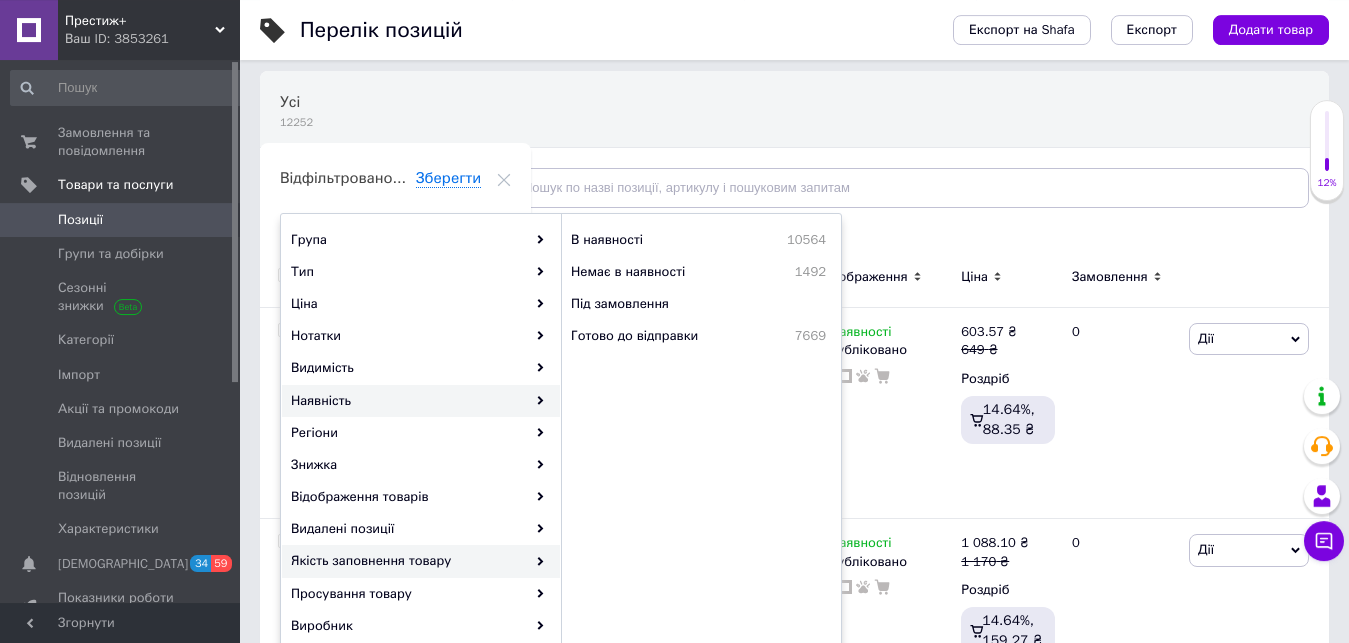 scroll, scrollTop: 204, scrollLeft: 0, axis: vertical 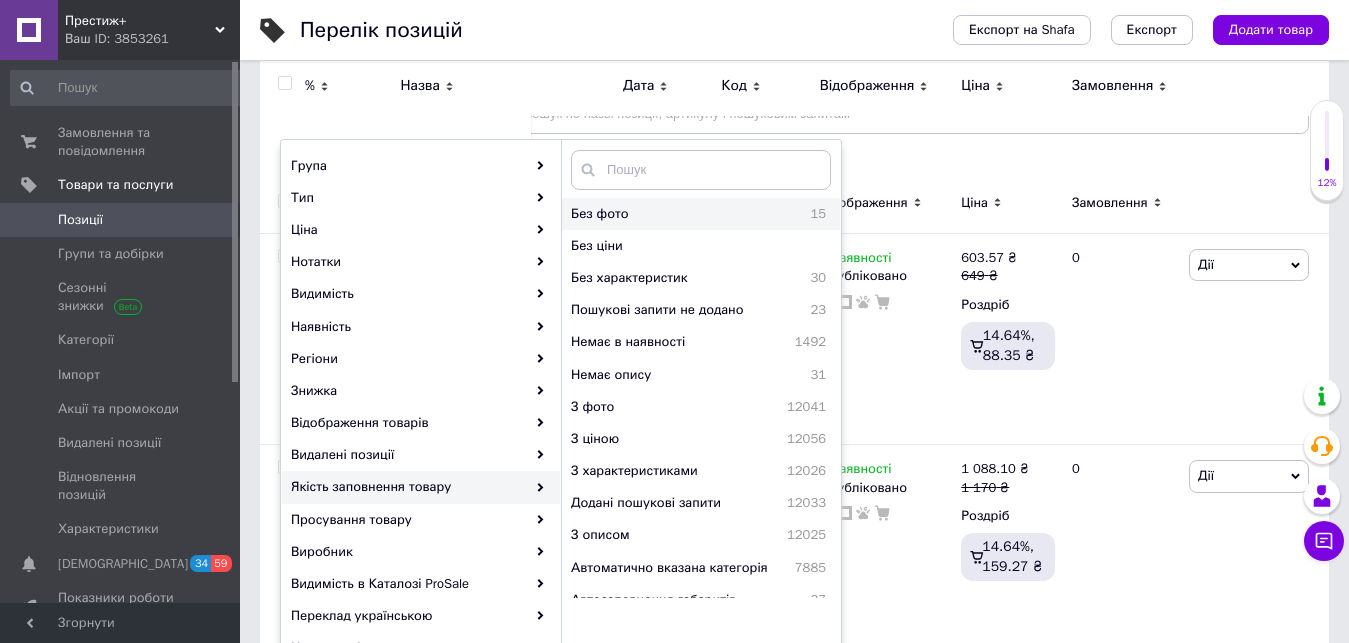 click on "Без фото" at bounding box center (659, 214) 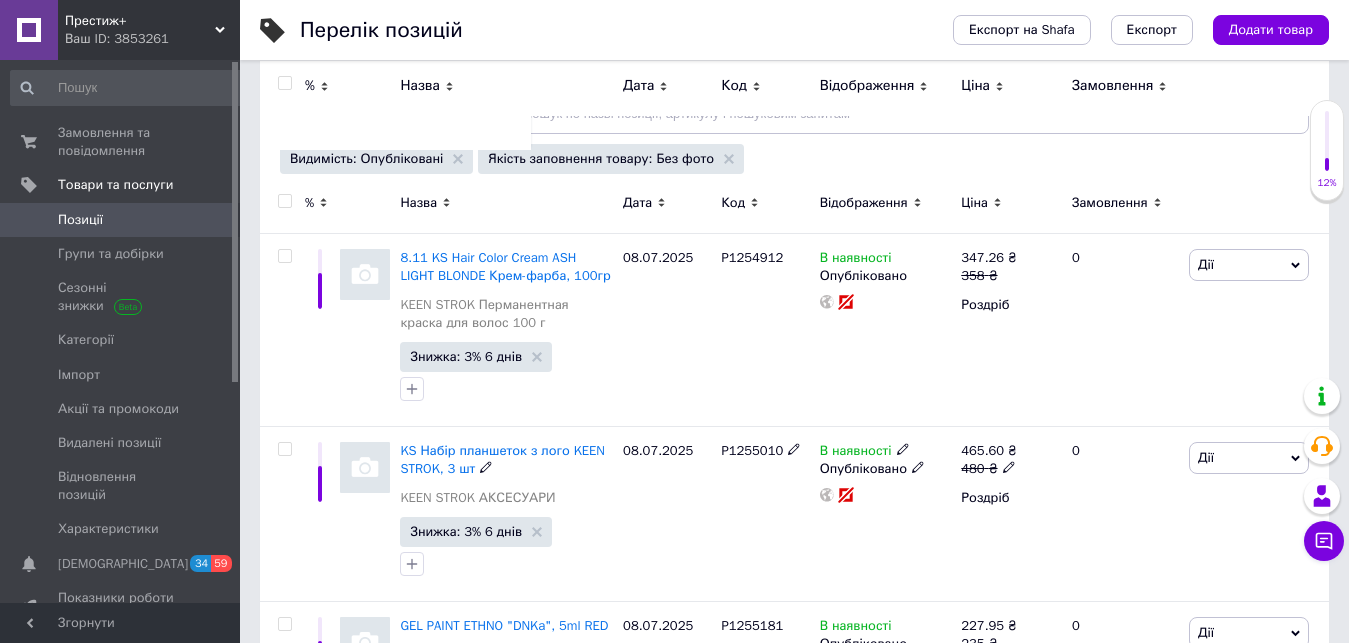 scroll, scrollTop: 102, scrollLeft: 0, axis: vertical 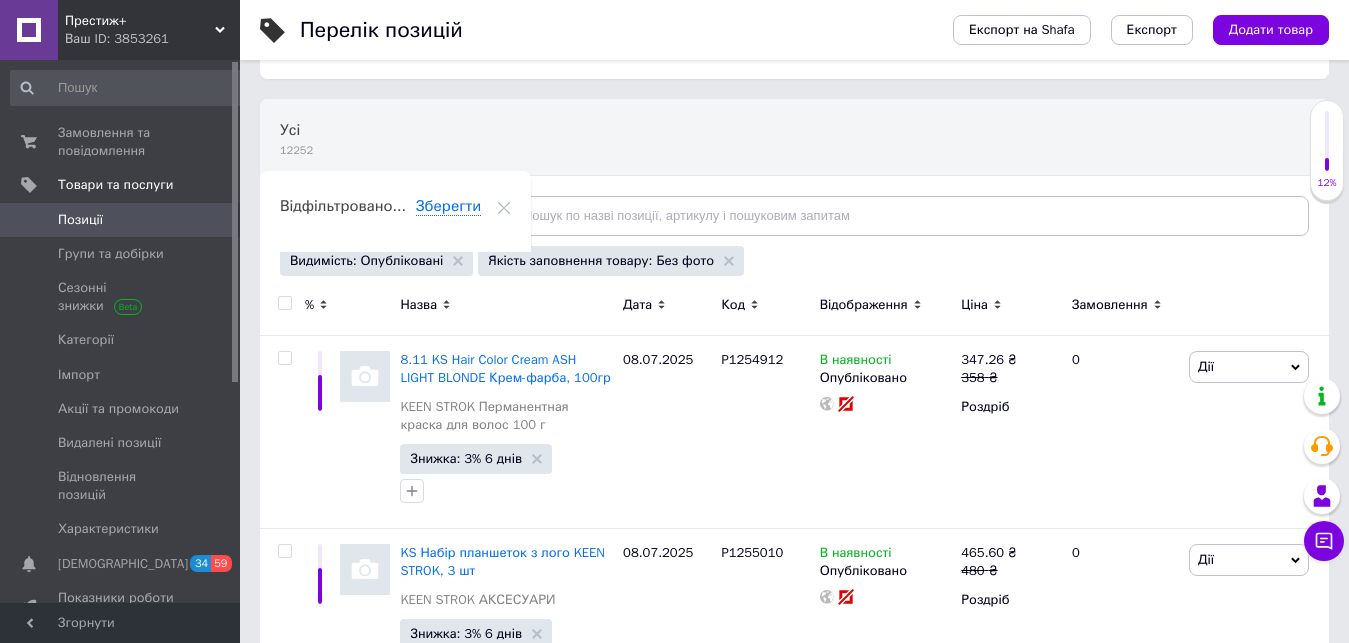 click at bounding box center [285, 303] 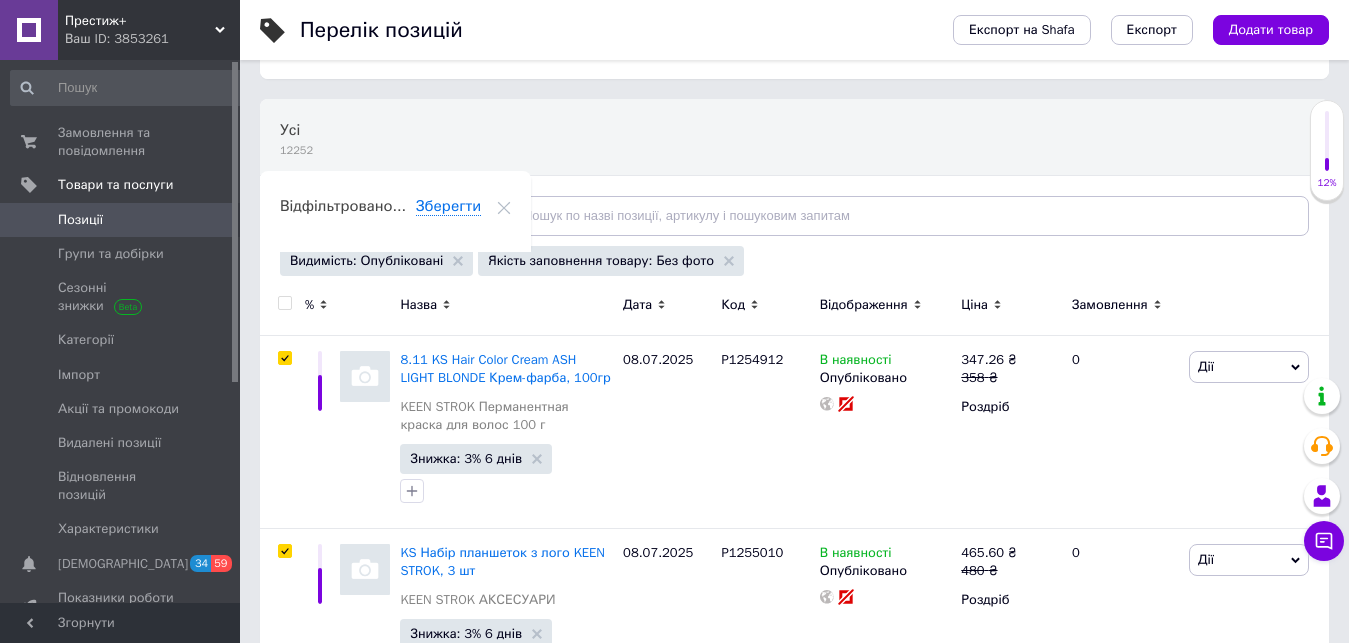 checkbox on "true" 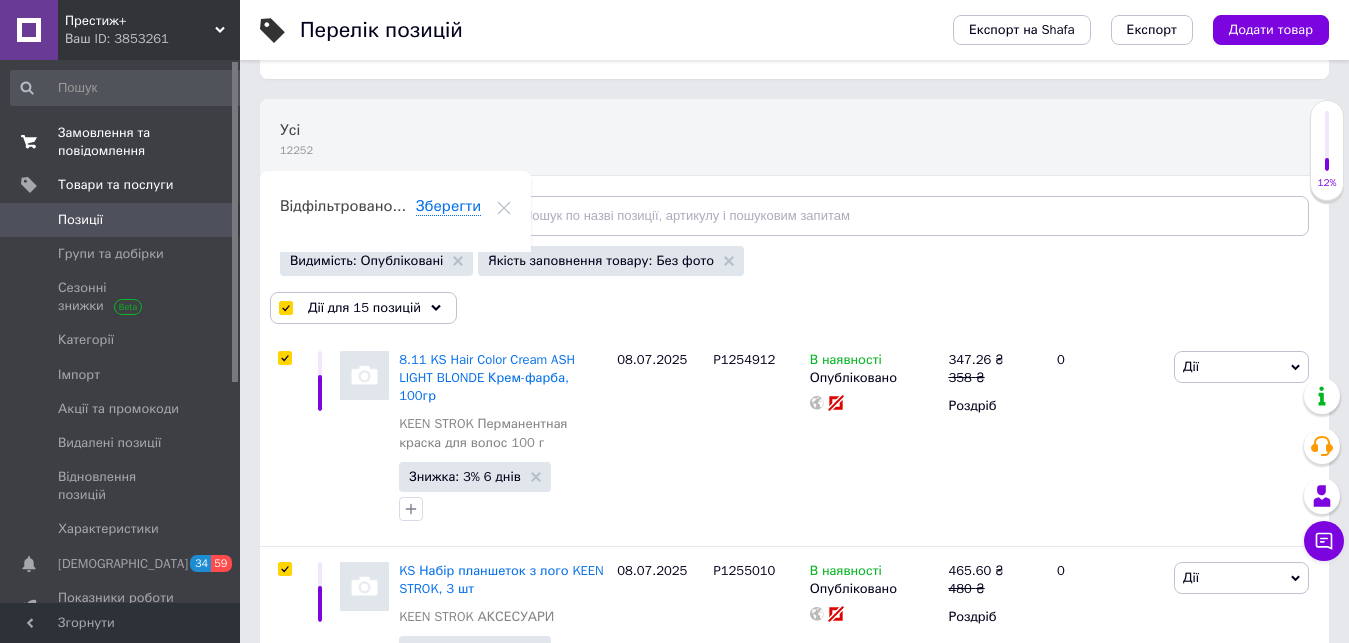 click on "Замовлення та повідомлення" at bounding box center [121, 142] 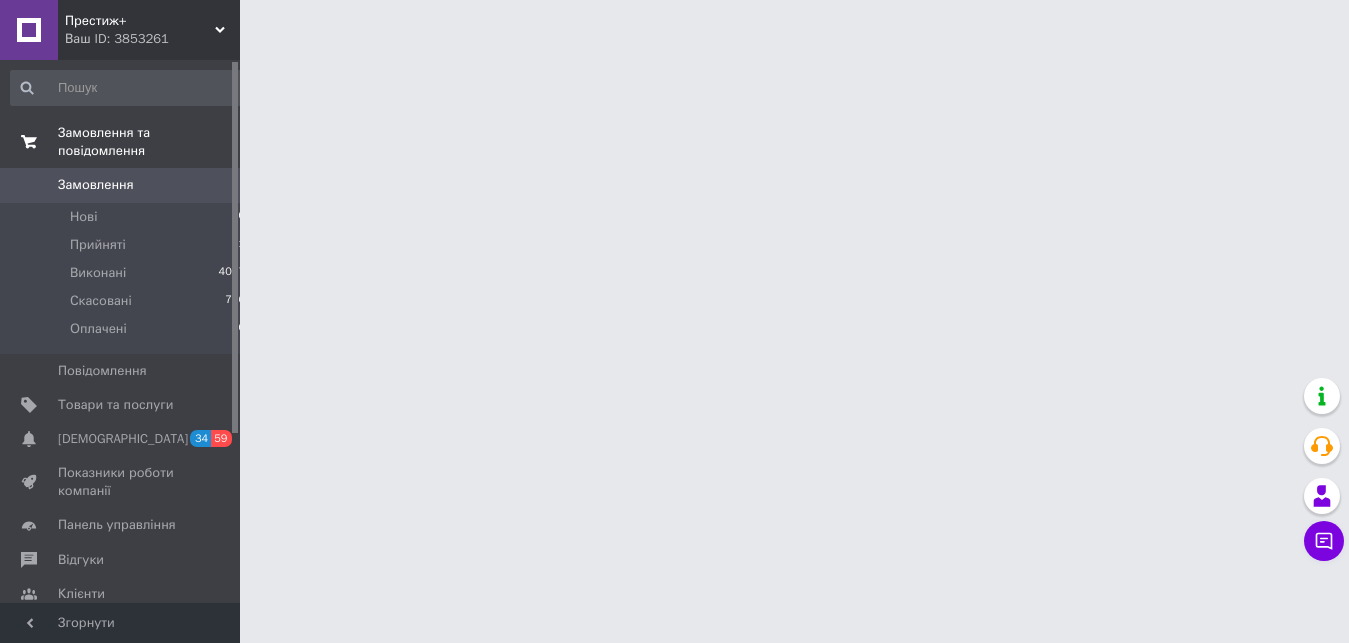 scroll, scrollTop: 0, scrollLeft: 0, axis: both 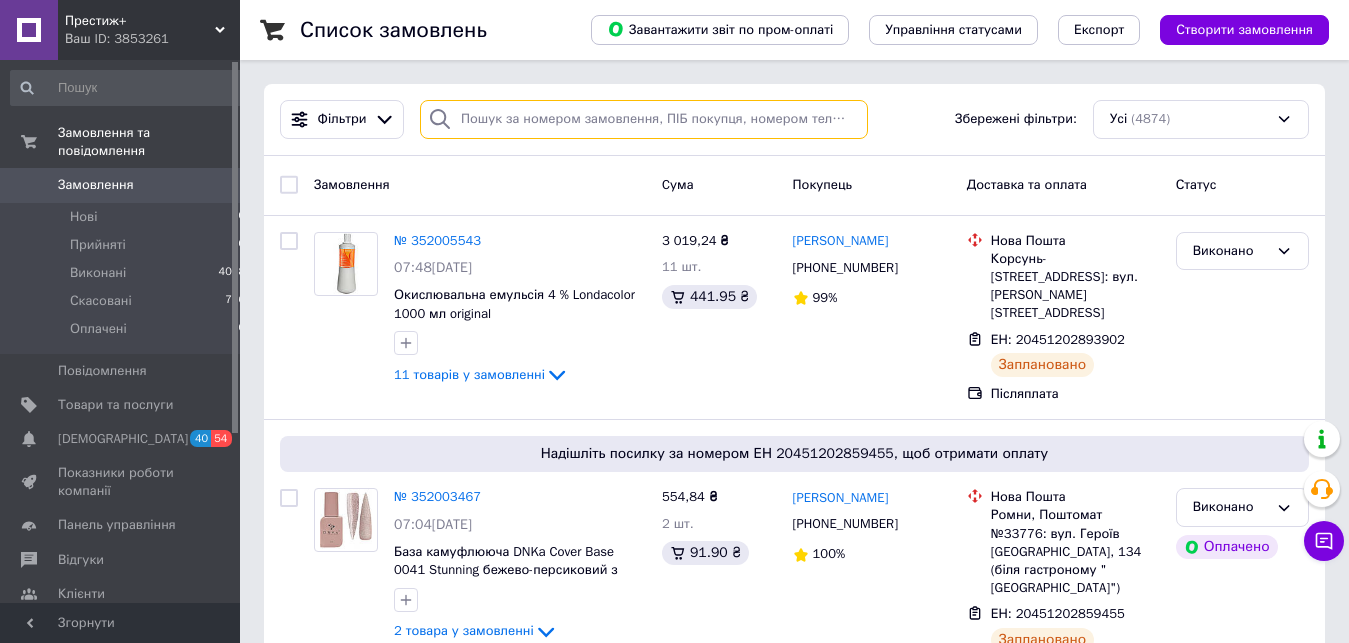 click at bounding box center (644, 119) 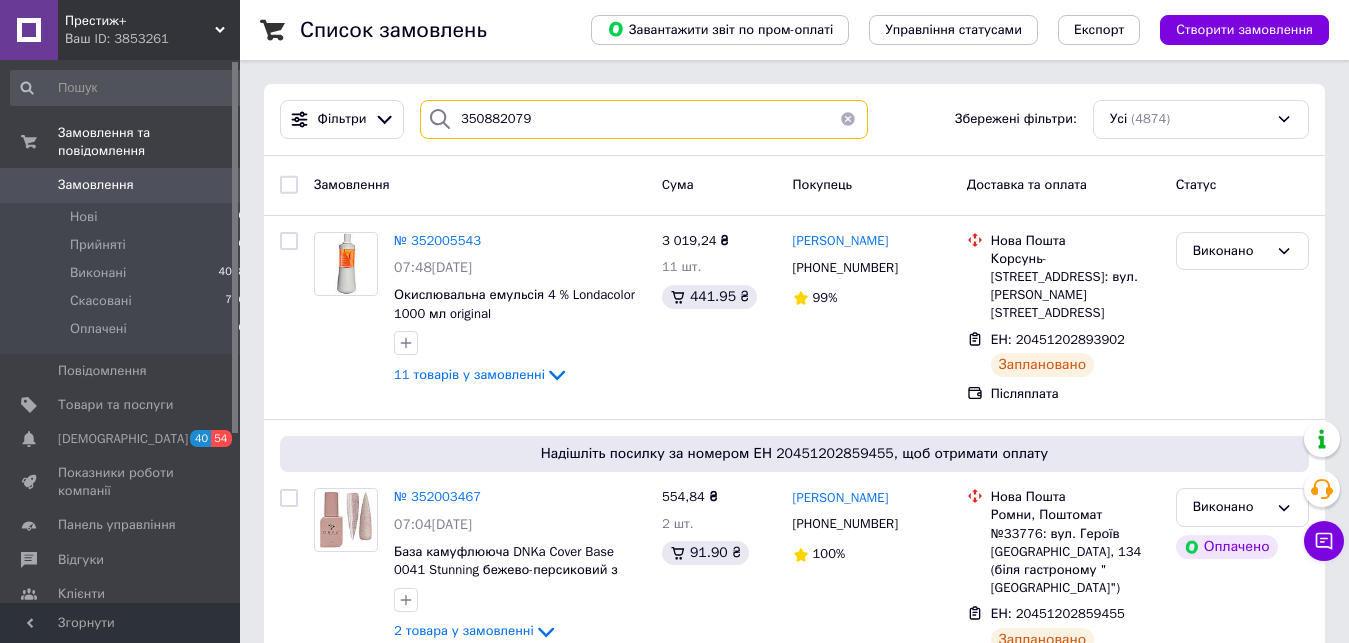 type on "350882079" 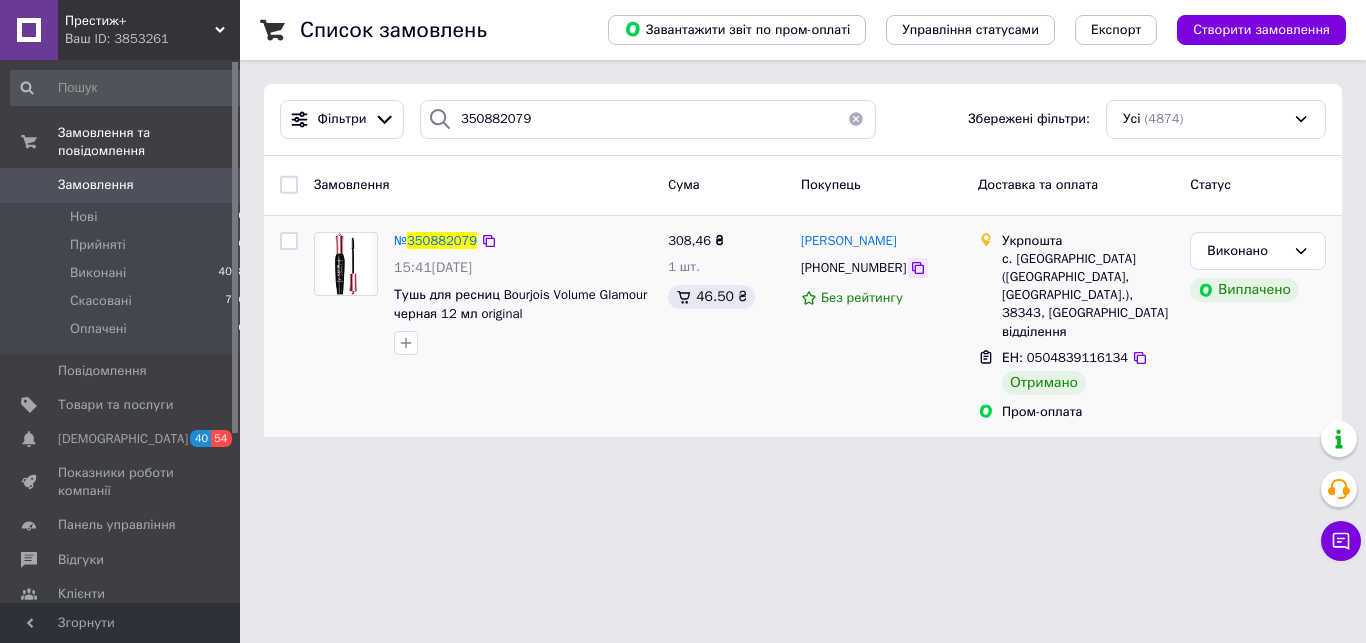 click 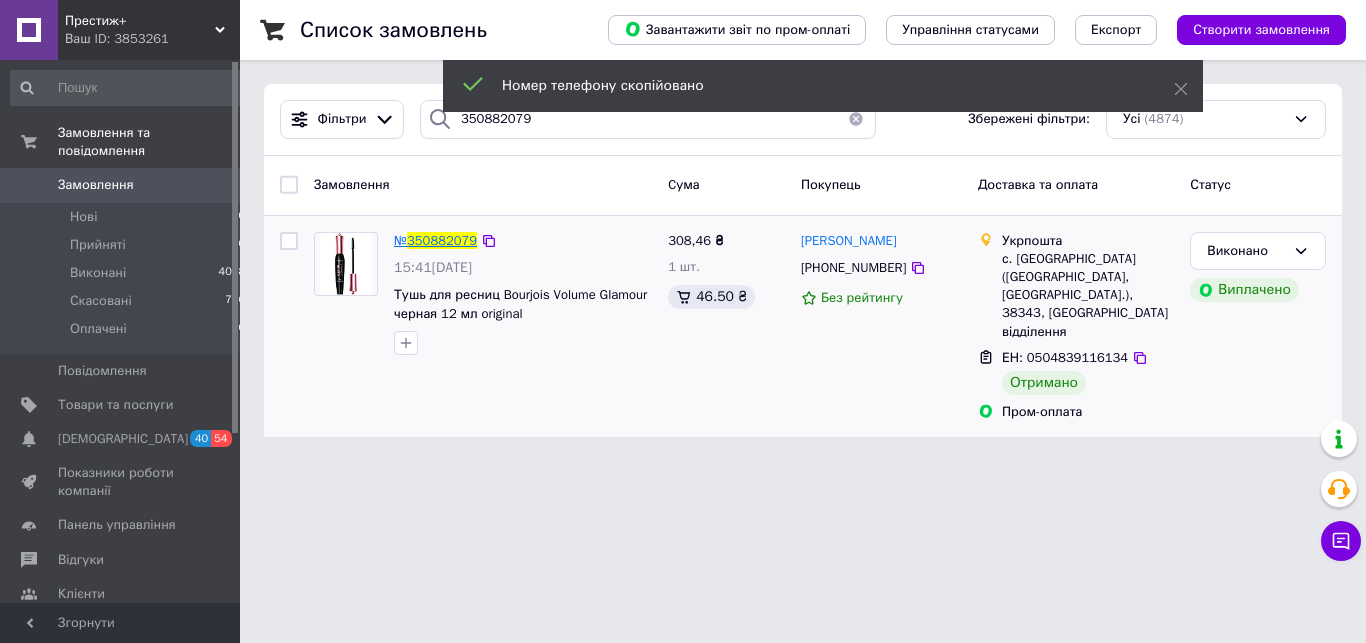 click on "350882079" at bounding box center (442, 240) 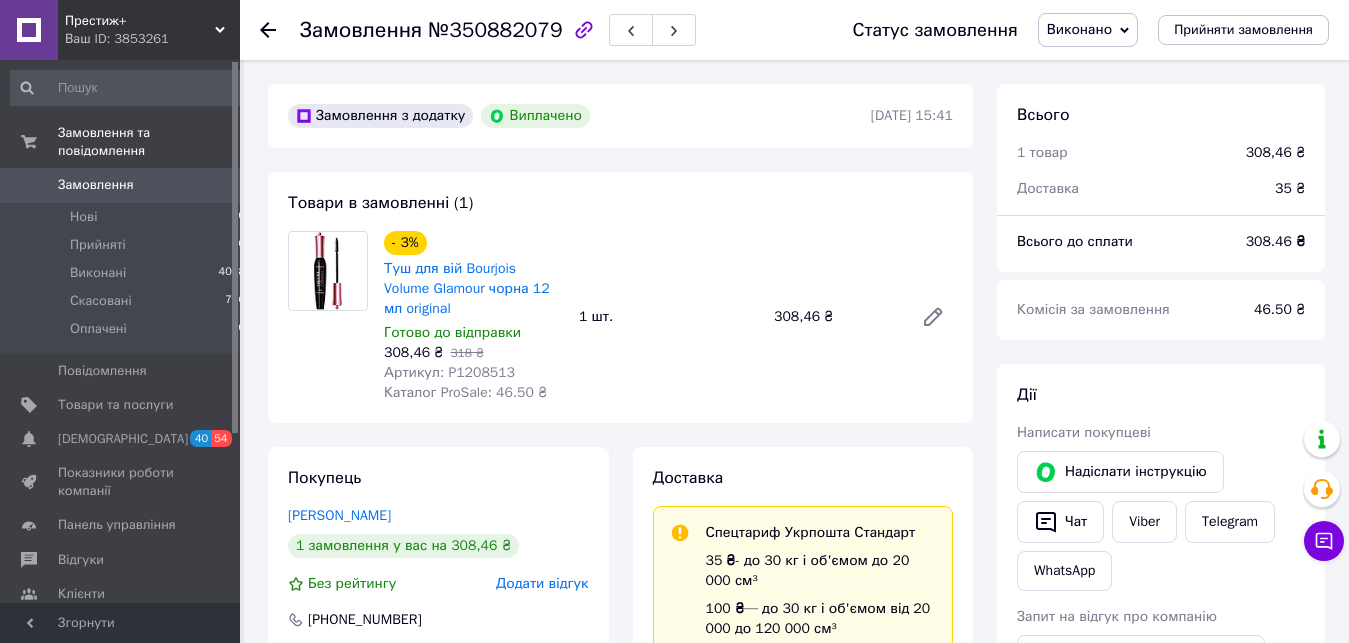 scroll, scrollTop: 16, scrollLeft: 0, axis: vertical 